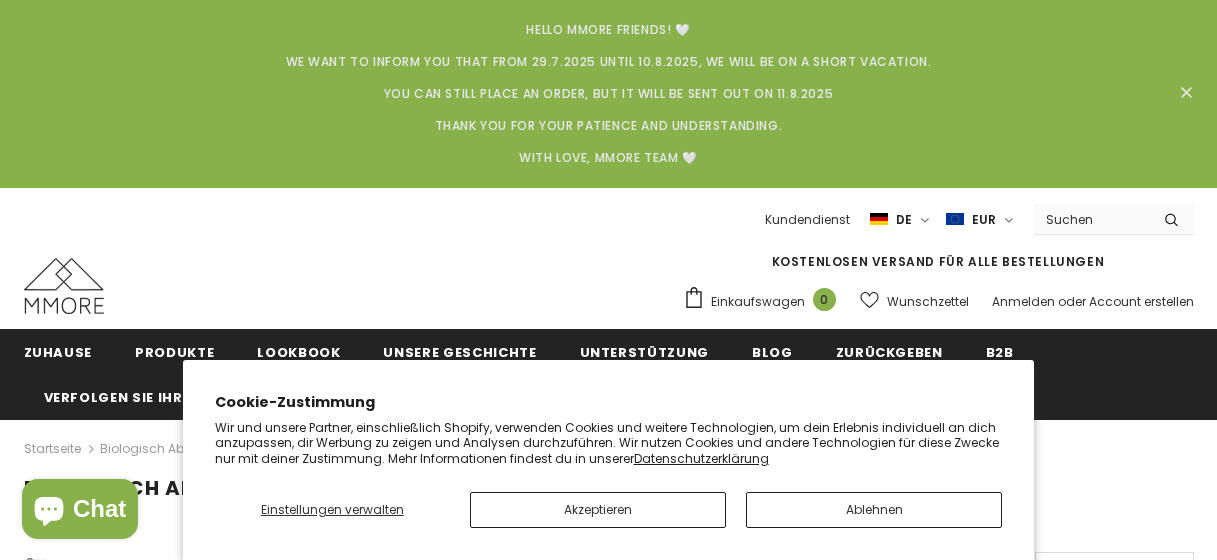 scroll, scrollTop: 0, scrollLeft: 0, axis: both 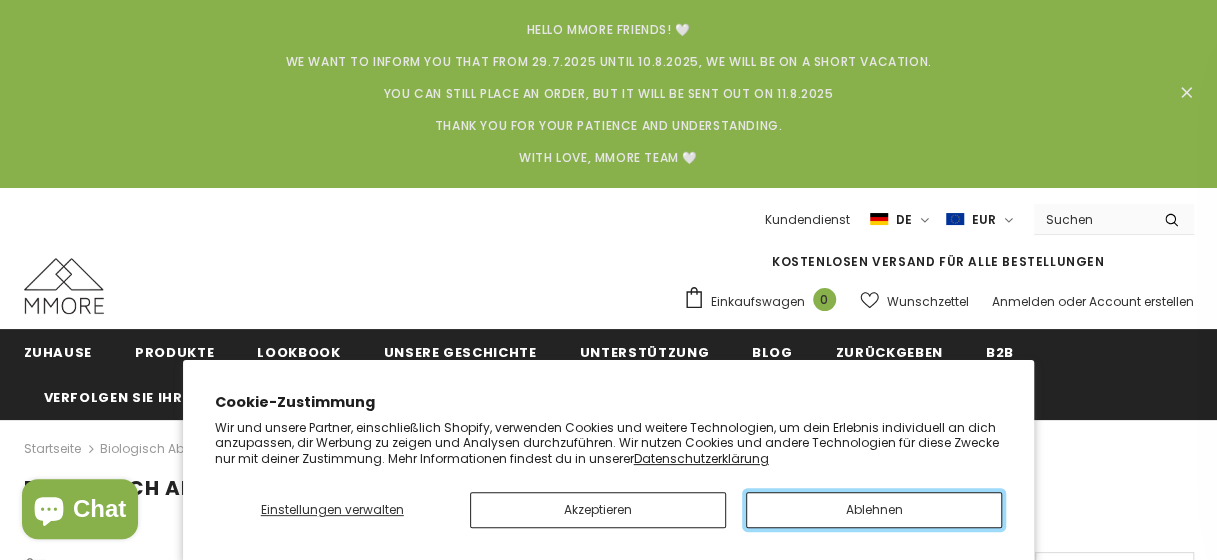 click on "Ablehnen" at bounding box center [874, 510] 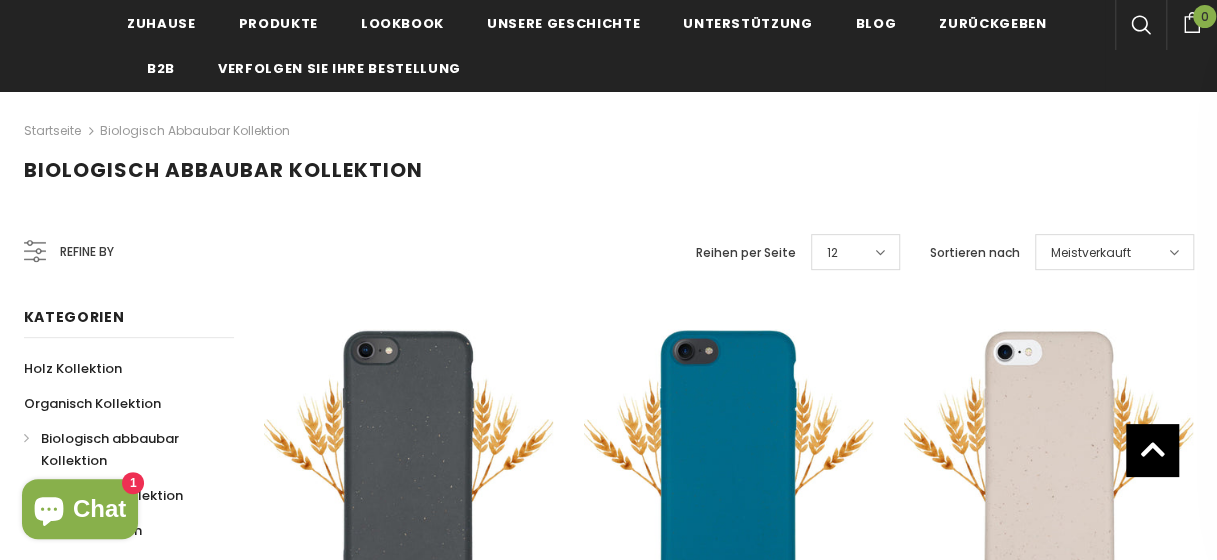 scroll, scrollTop: 0, scrollLeft: 0, axis: both 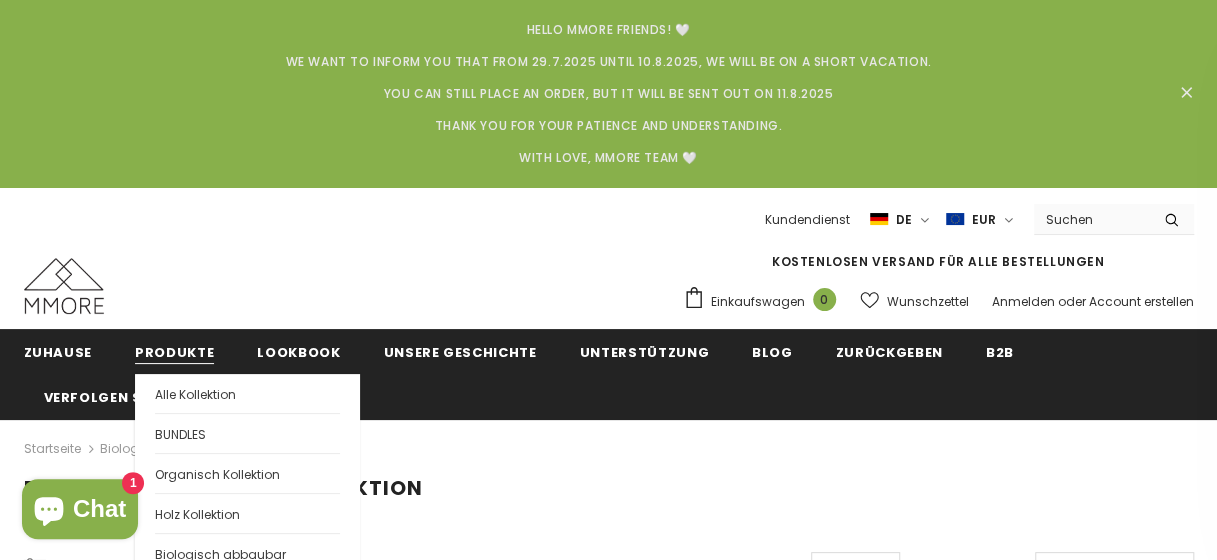 click on "Produkte" at bounding box center (174, 352) 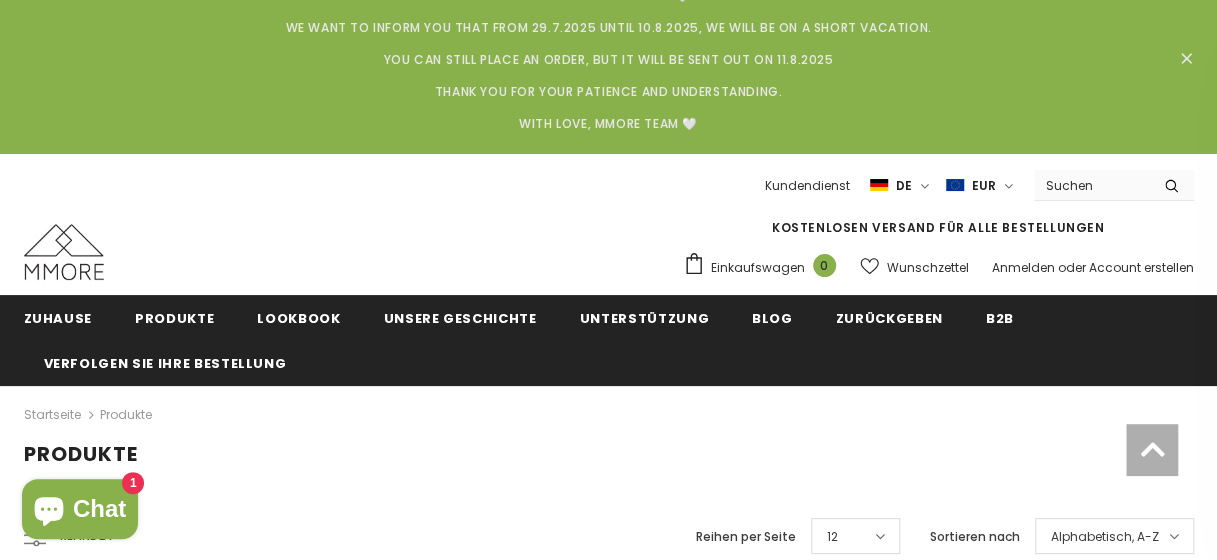 scroll, scrollTop: 0, scrollLeft: 0, axis: both 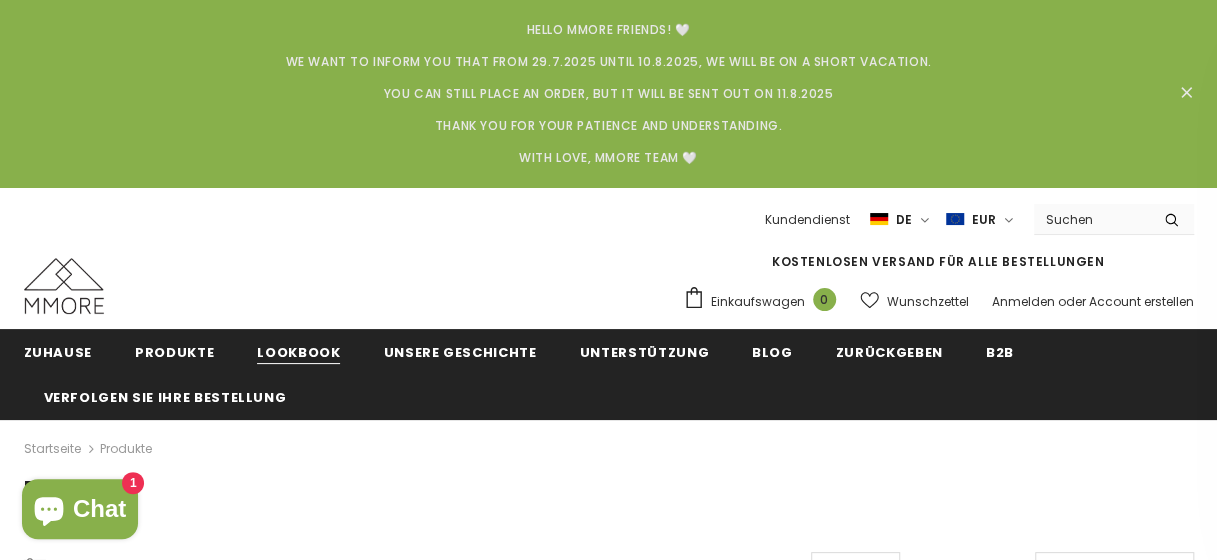 click on "Lookbook" at bounding box center [298, 352] 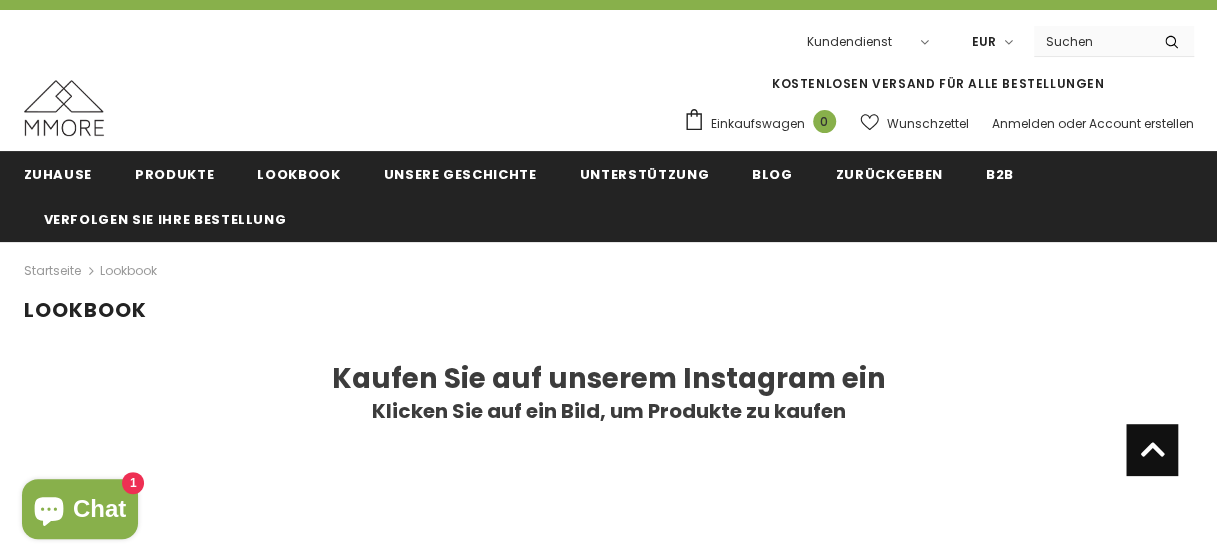 scroll, scrollTop: 0, scrollLeft: 0, axis: both 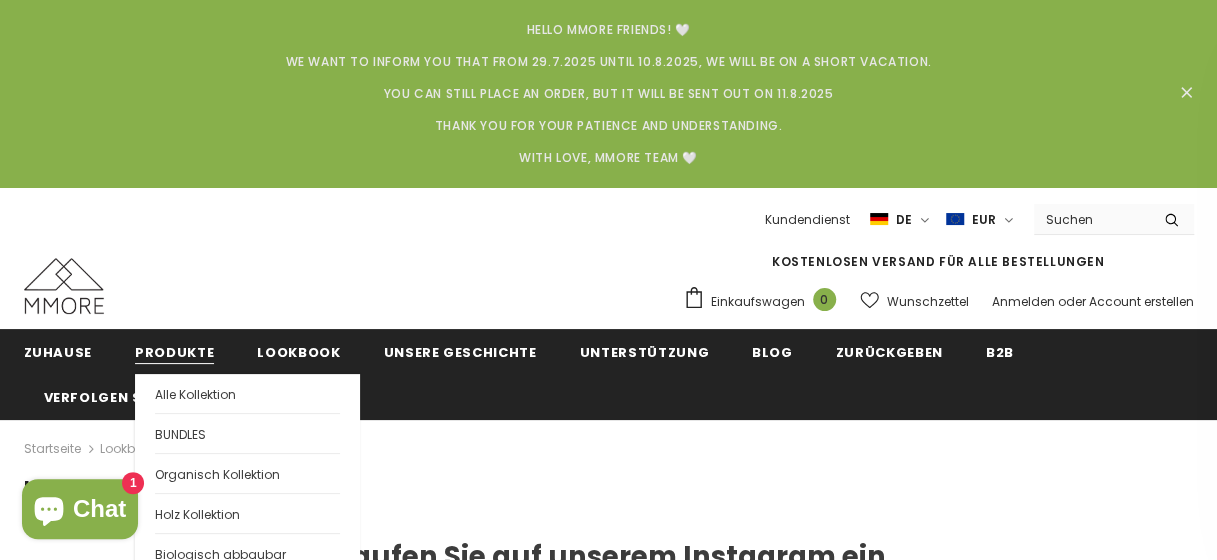 click on "Produkte" at bounding box center (174, 352) 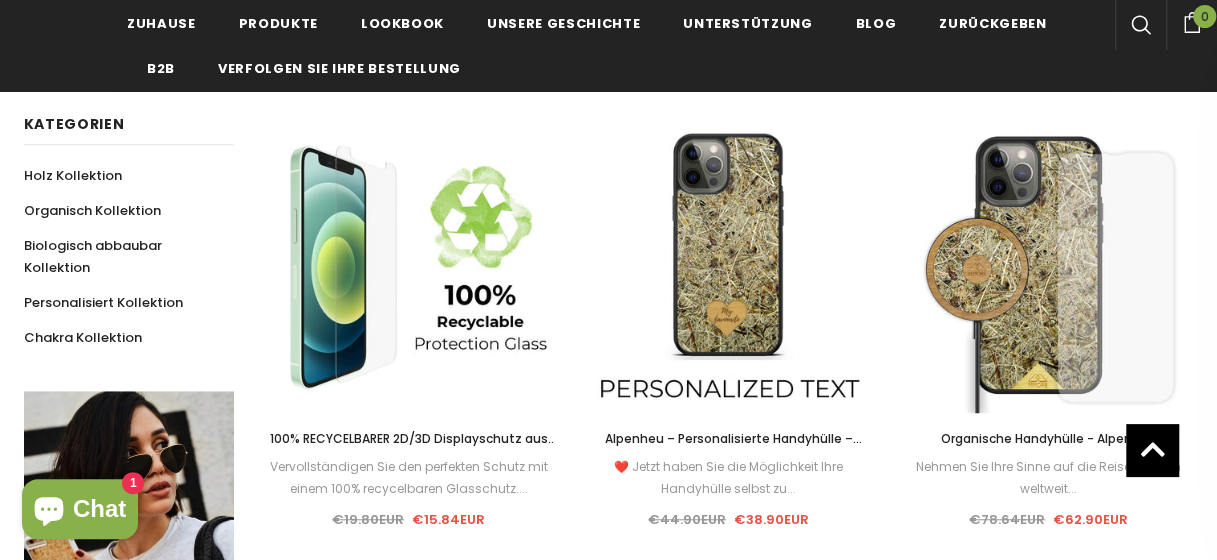 scroll, scrollTop: 512, scrollLeft: 0, axis: vertical 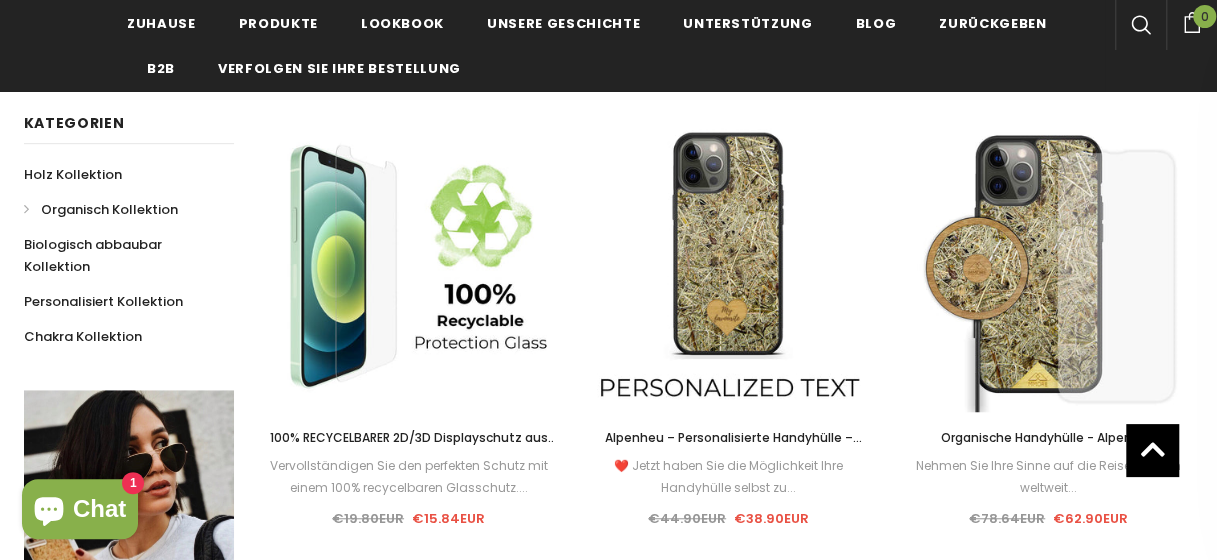 click on "Organisch Kollektion" at bounding box center [101, 209] 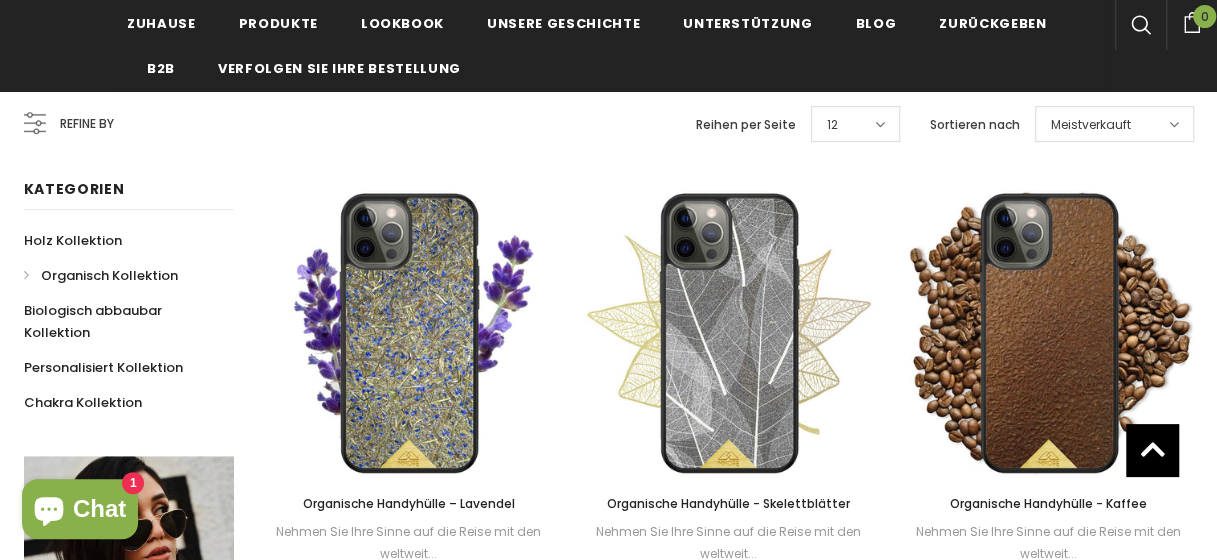 scroll, scrollTop: 506, scrollLeft: 0, axis: vertical 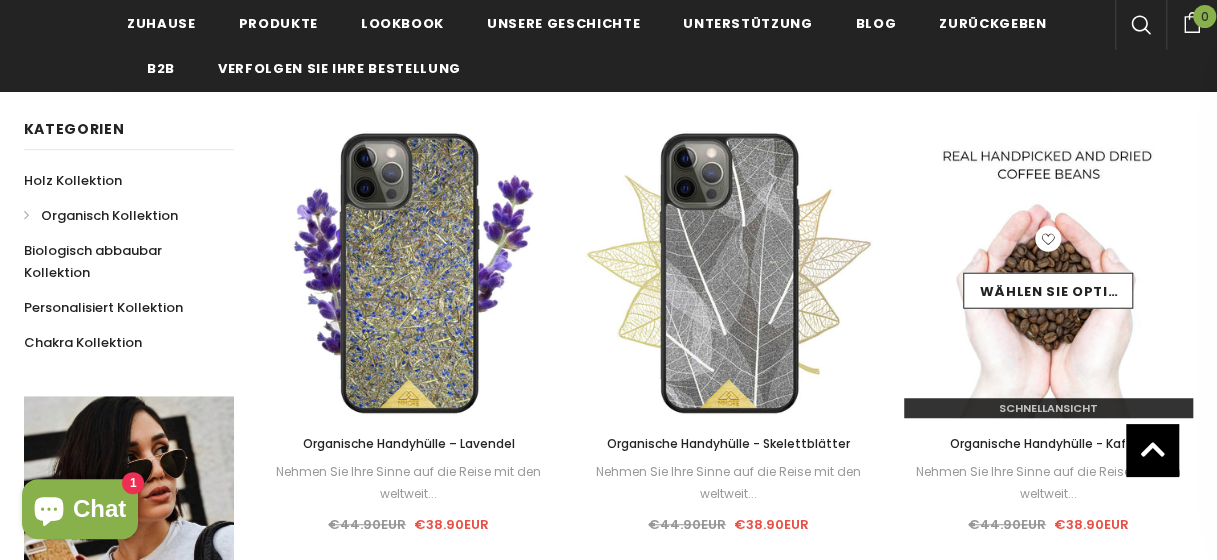click on "Wählen Sie Optionen" at bounding box center (1049, 272) 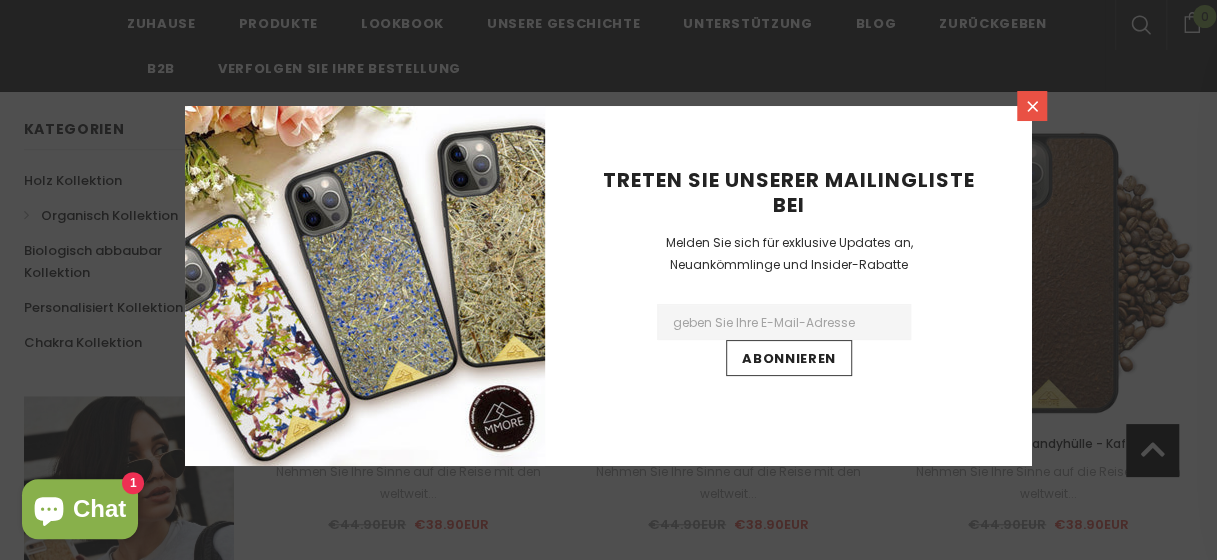 click 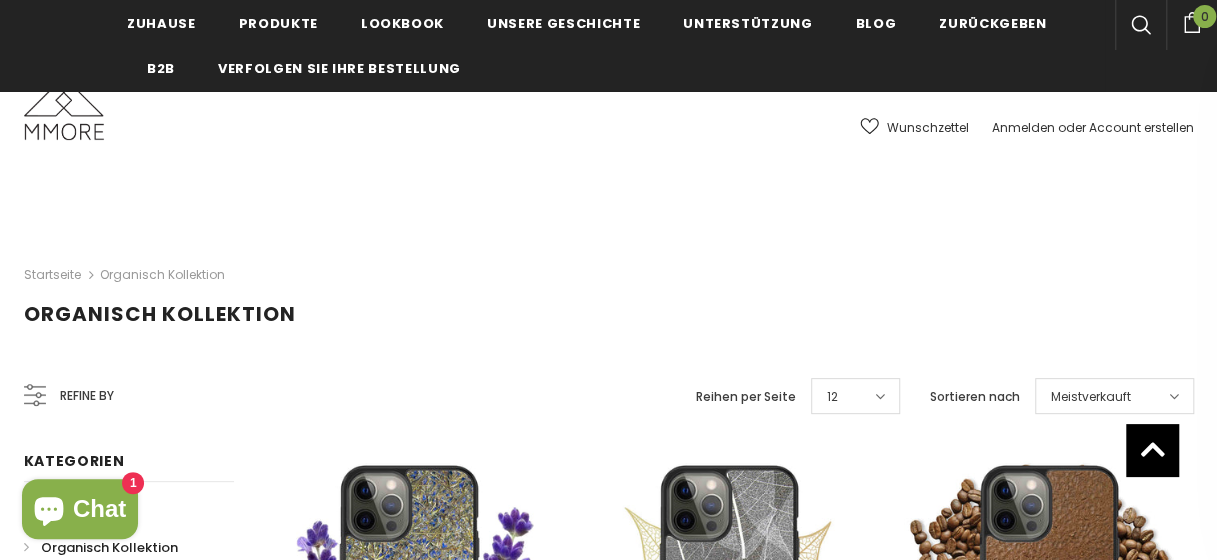 scroll, scrollTop: 0, scrollLeft: 0, axis: both 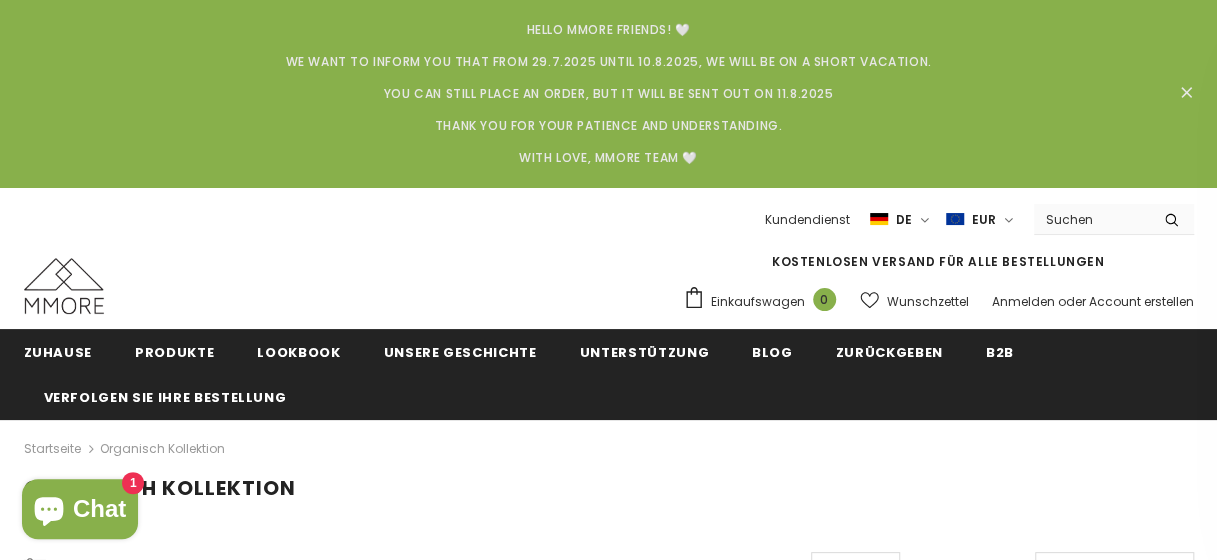 click on "de" at bounding box center (902, 220) 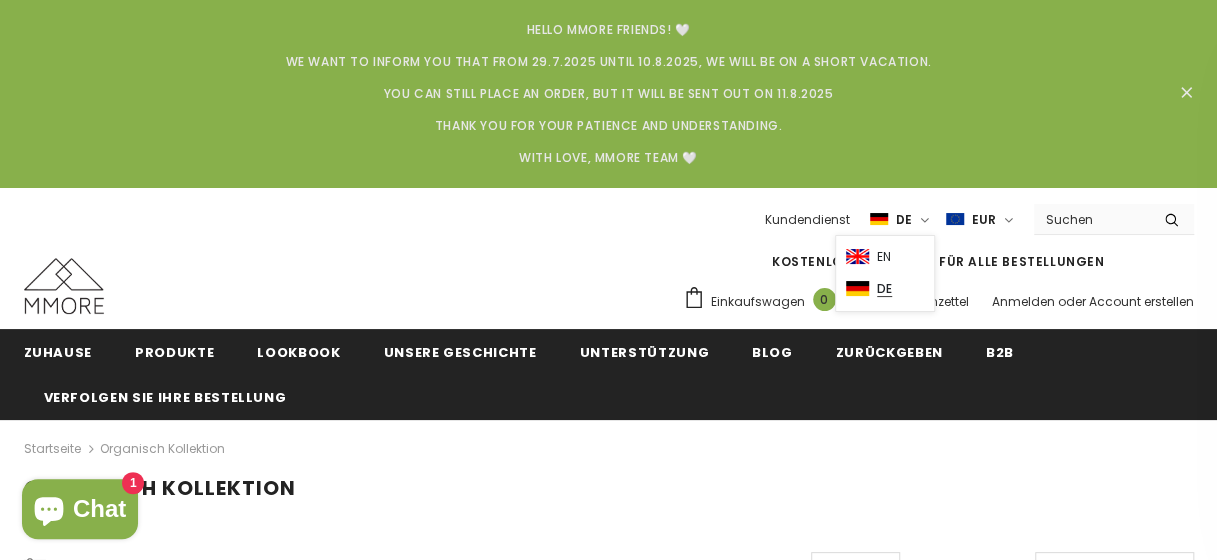click on "en" at bounding box center [884, 257] 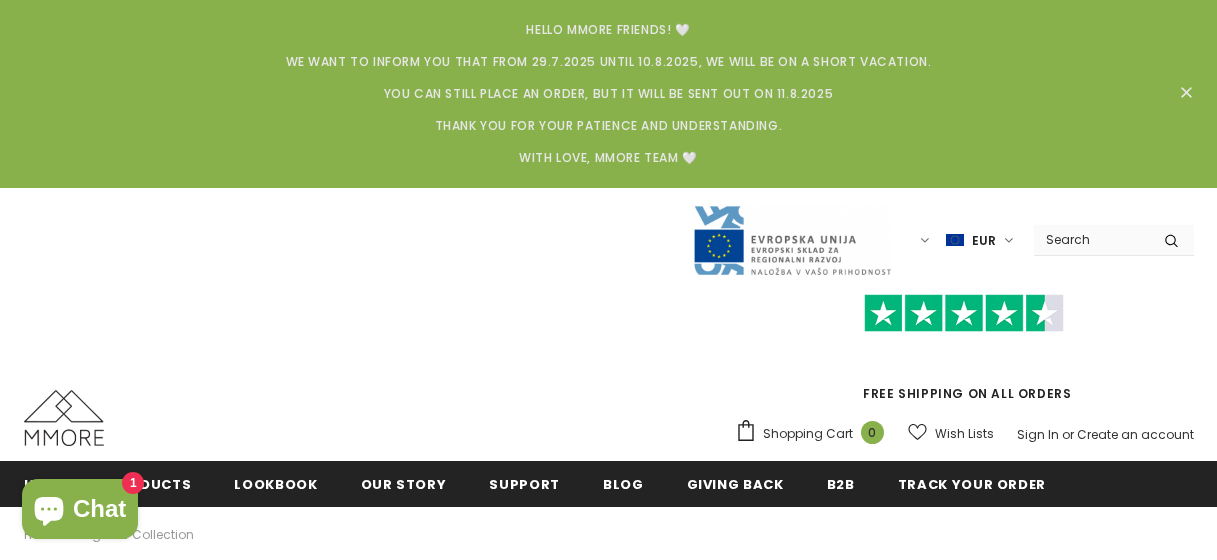 scroll, scrollTop: 0, scrollLeft: 0, axis: both 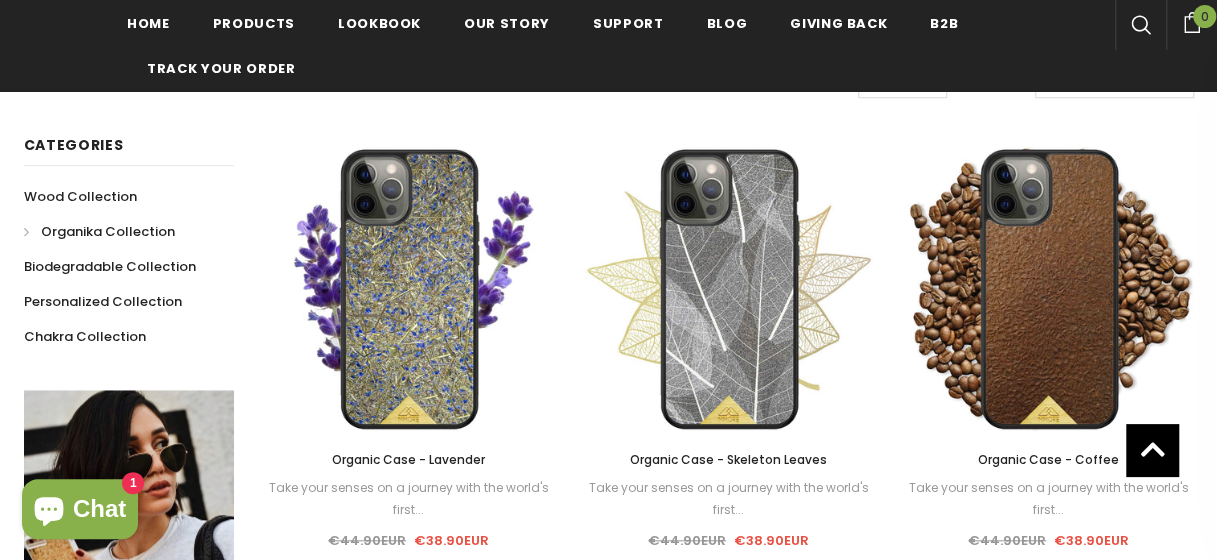 drag, startPoint x: 1213, startPoint y: 146, endPoint x: 1210, endPoint y: 172, distance: 26.172504 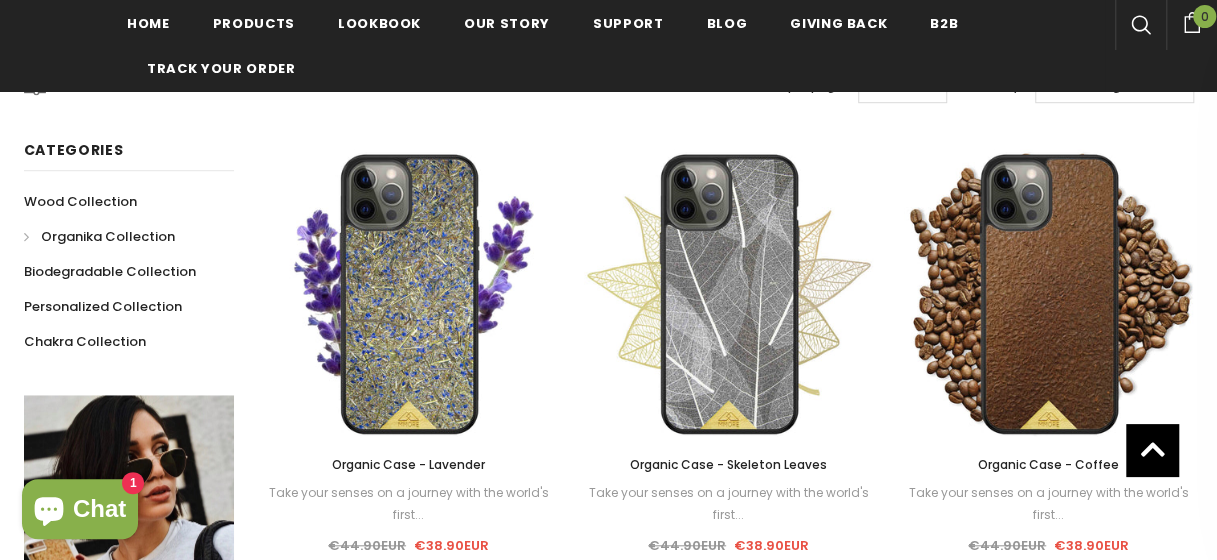 scroll, scrollTop: 622, scrollLeft: 0, axis: vertical 